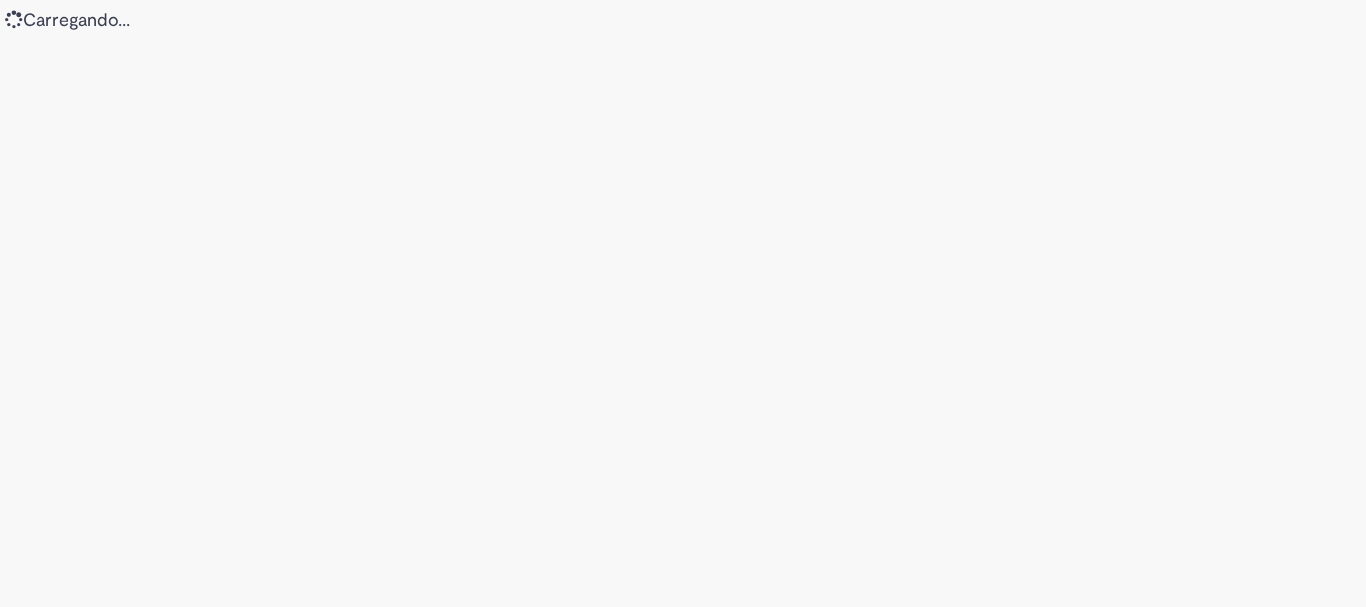 scroll, scrollTop: 0, scrollLeft: 0, axis: both 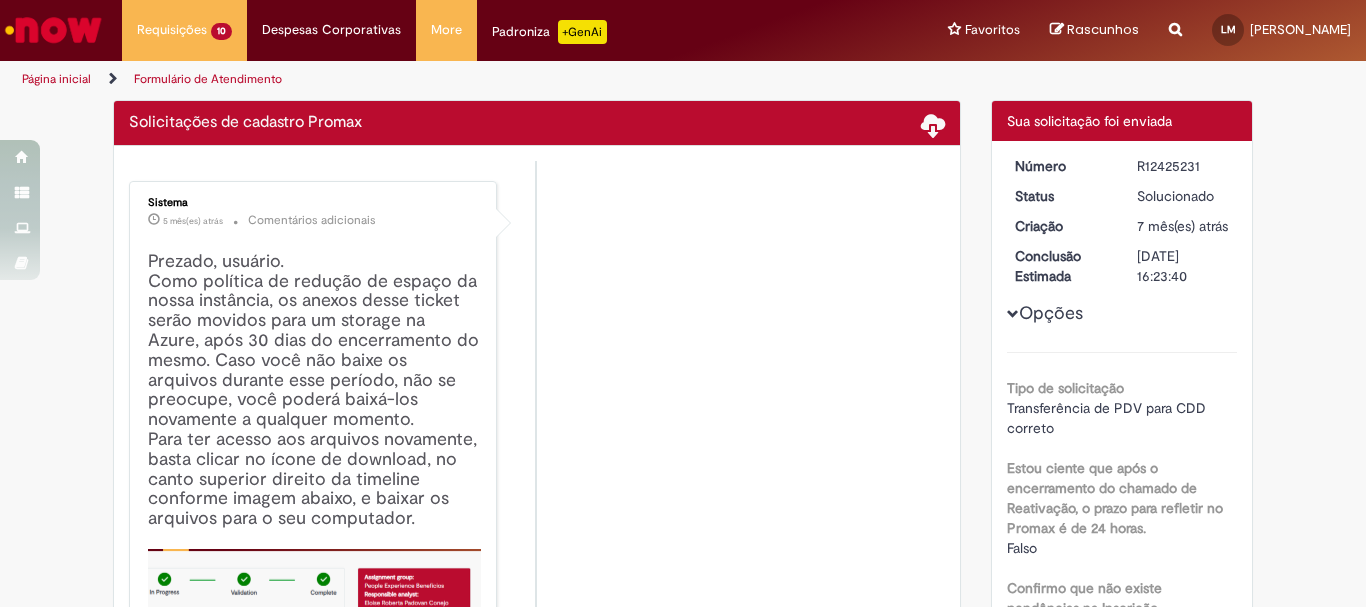 click on "Página inicial" at bounding box center (56, 79) 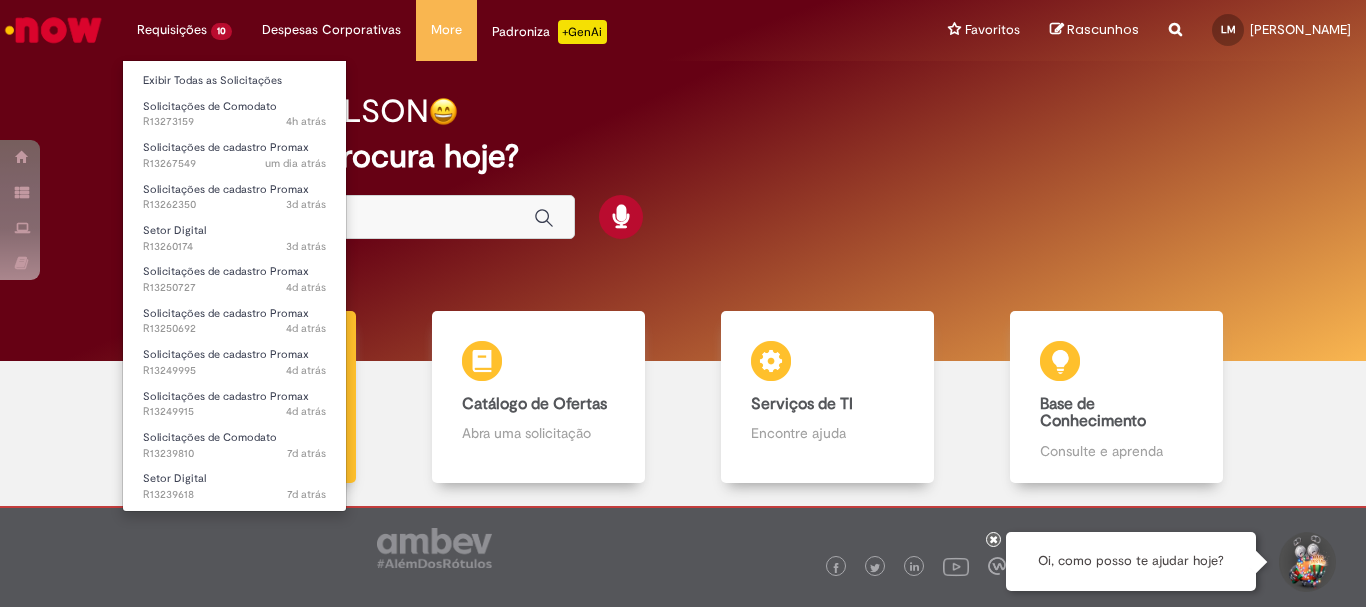 click on "Requisições   10
Exibir Todas as Solicitações
Solicitações de Comodato
4h atrás 4 horas atrás  R13273159
Solicitações de cadastro Promax
um dia atrás um dia atrás  R13267549
Solicitações de cadastro Promax
3d atrás 3 dias atrás  R13262350
Setor Digital
3d atrás 3 dias atrás  R13260174
Solicitações de cadastro Promax
4d atrás 4 dias atrás  R13250727
Solicitações de cadastro Promax
4d atrás 4 dias atrás  R13250692
Solicitações de cadastro Promax
4d atrás 4 dias atrás  R13249995
Solicitações de cadastro Promax
4d atrás 4 dias atrás  R13249915
Solicitações de Comodato
7d atrás 7 dias atrás  R13239810
Setor Digital
7d atrás 7 dias atrás  R13239618" at bounding box center (184, 30) 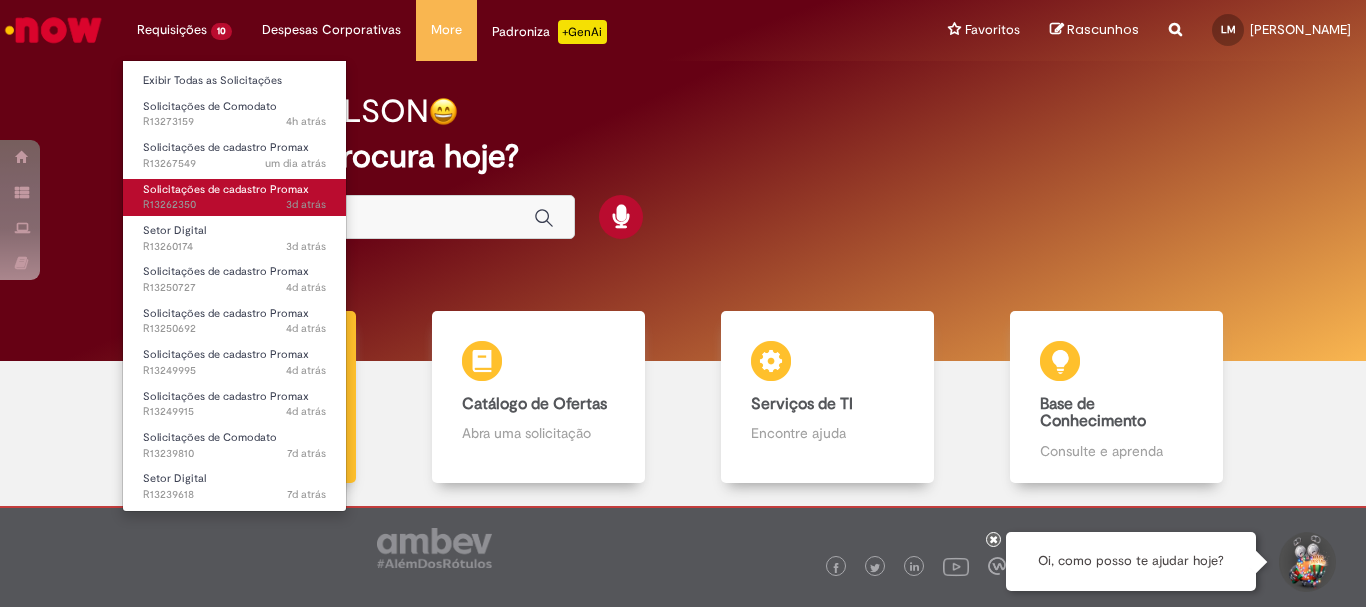 click on "3d atrás 3 dias atrás  R13262350" at bounding box center (234, 205) 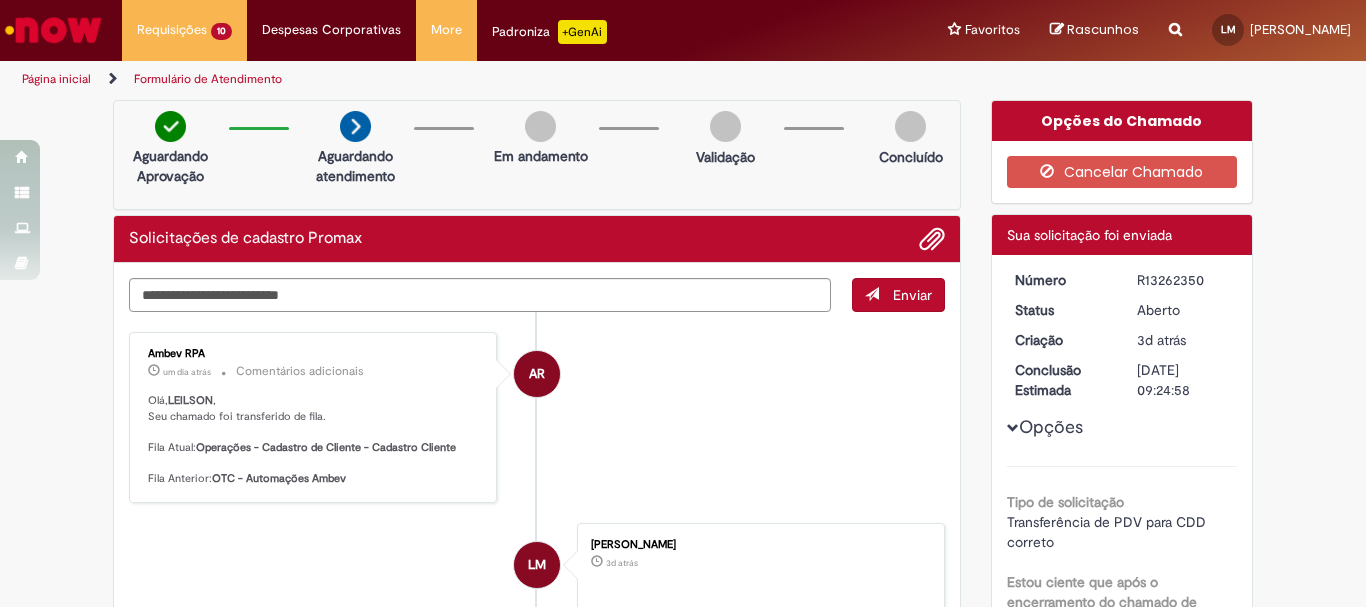 click on "R13262350" at bounding box center (1183, 280) 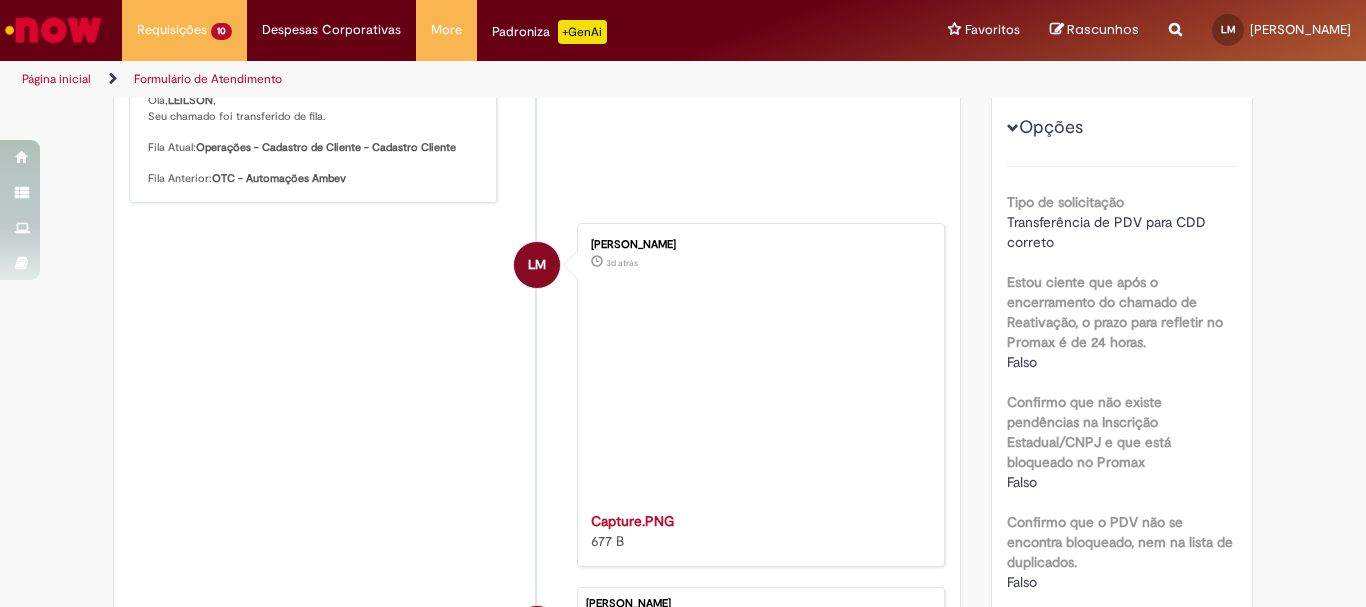scroll, scrollTop: 400, scrollLeft: 0, axis: vertical 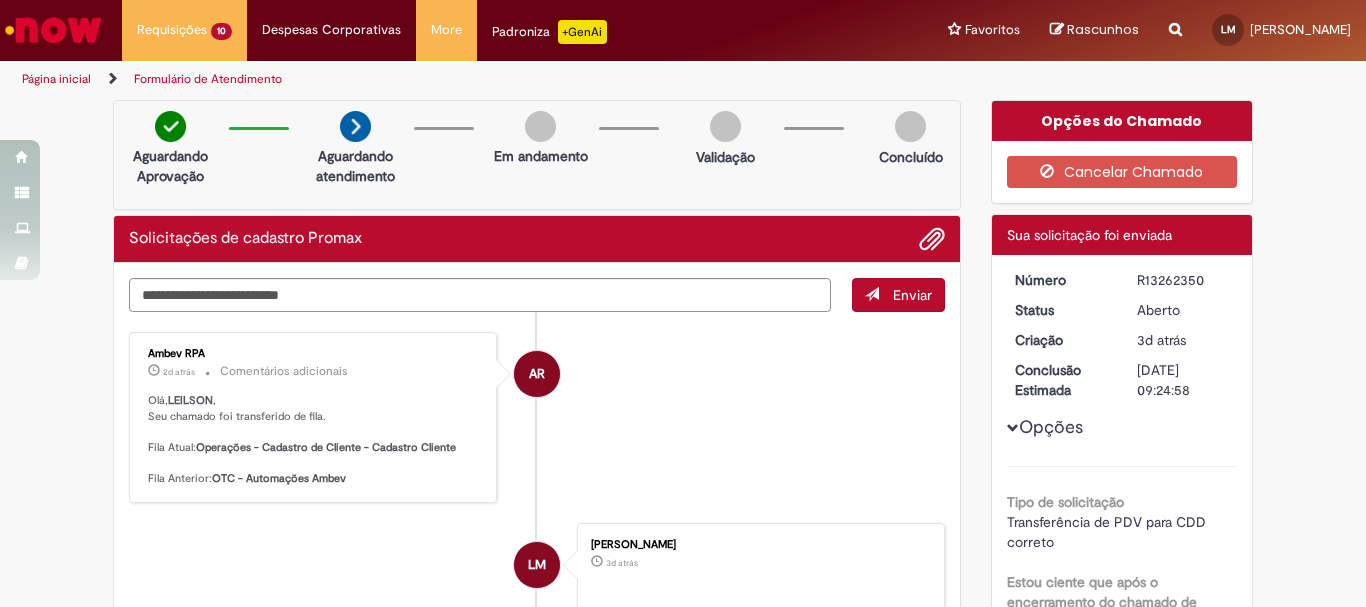 click on "Página inicial" at bounding box center (56, 79) 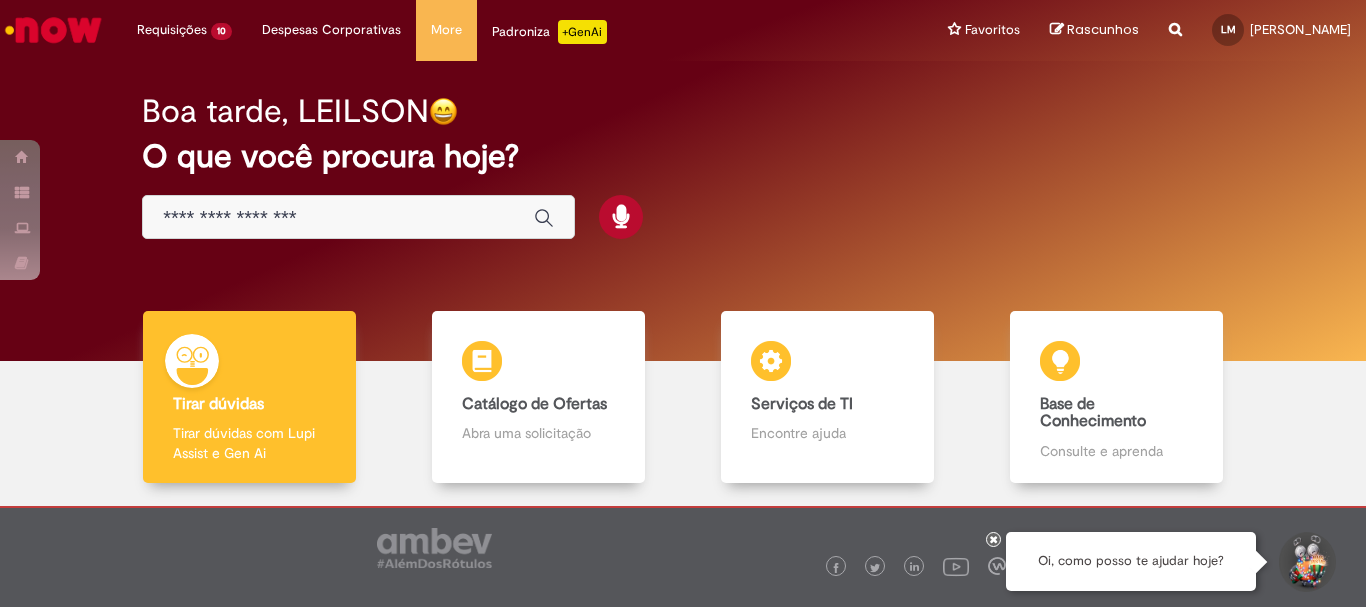 click on "Boa tarde, LEILSON
O que você procura hoje?" at bounding box center [683, 167] 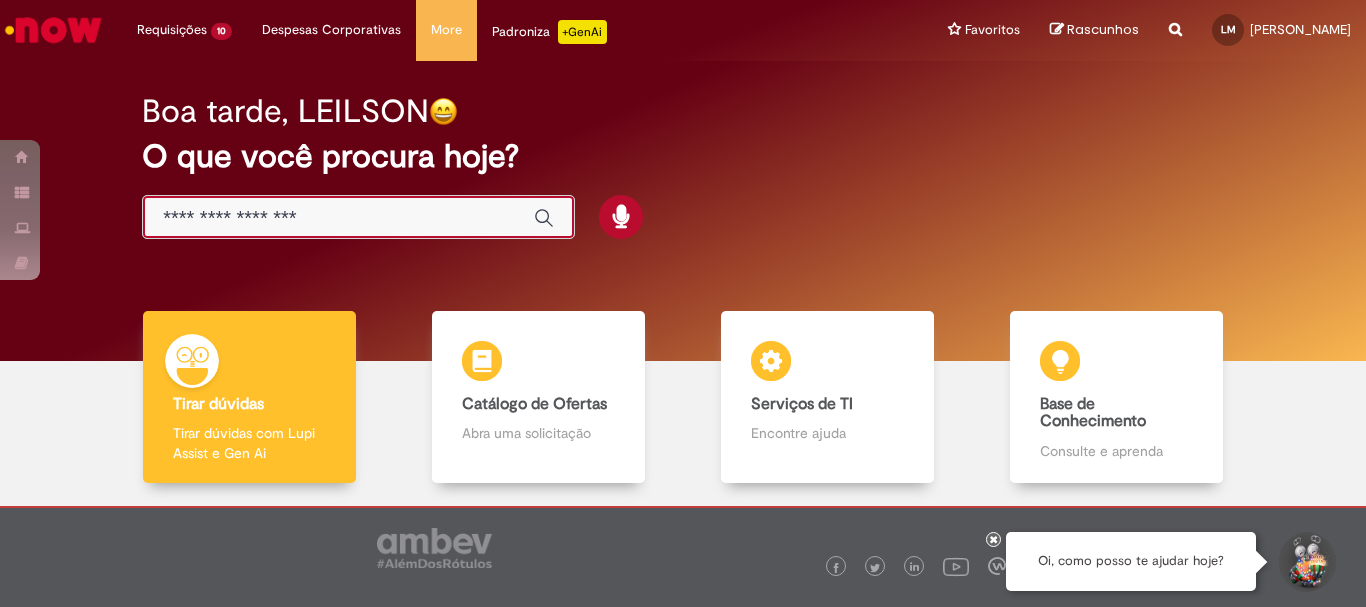 click at bounding box center (338, 218) 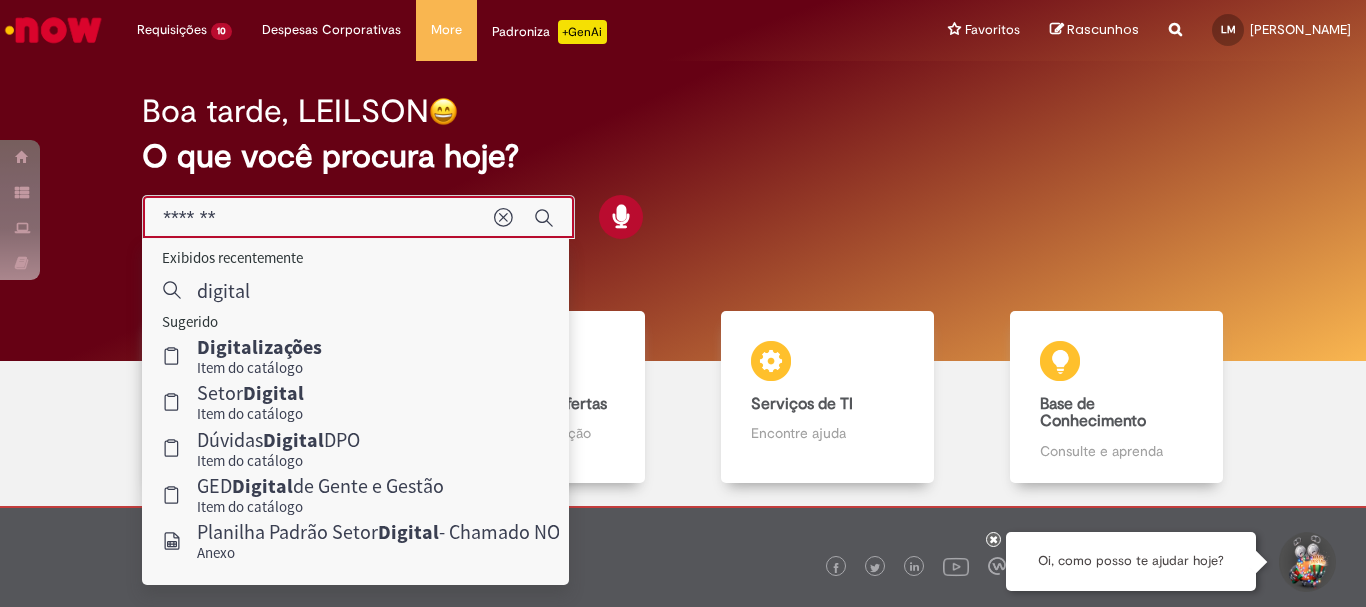 drag, startPoint x: 258, startPoint y: 214, endPoint x: 140, endPoint y: 193, distance: 119.85408 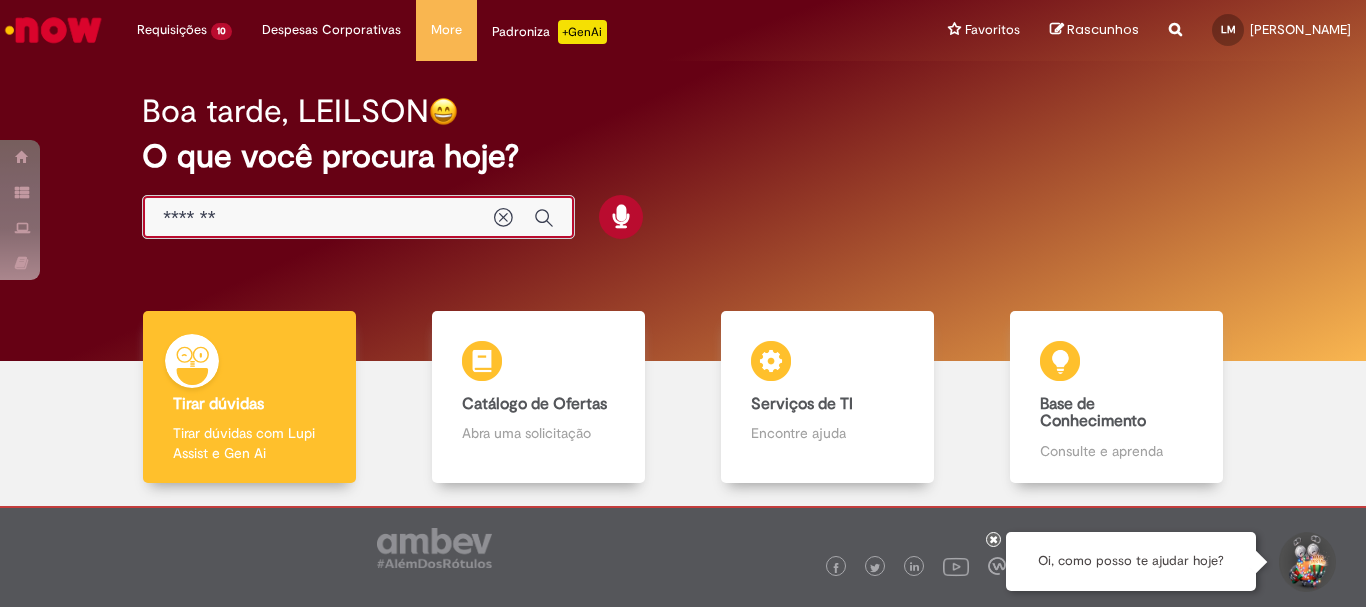 click on "*******" at bounding box center [318, 218] 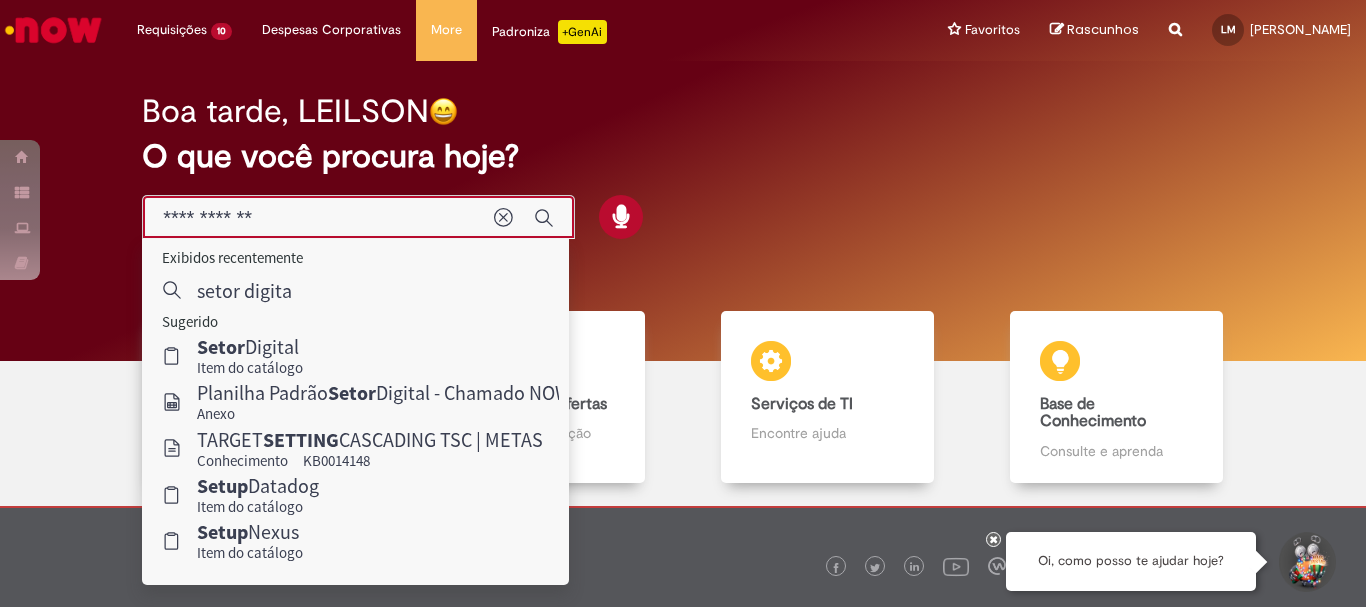 type on "**********" 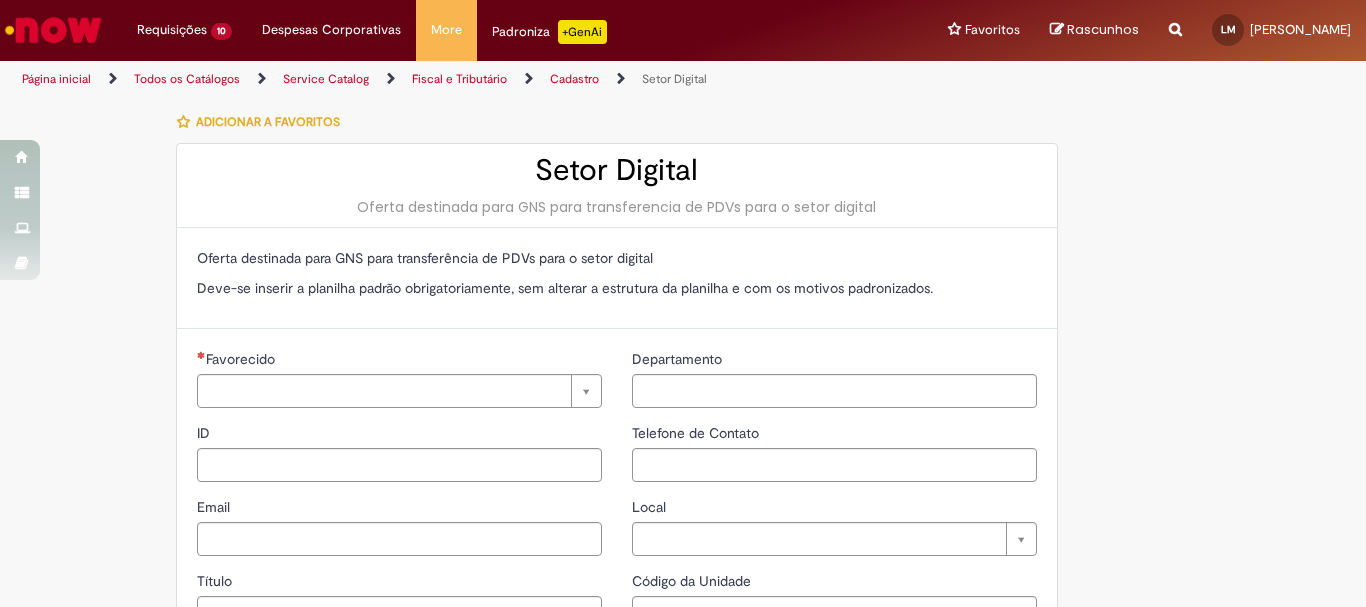 type on "**********" 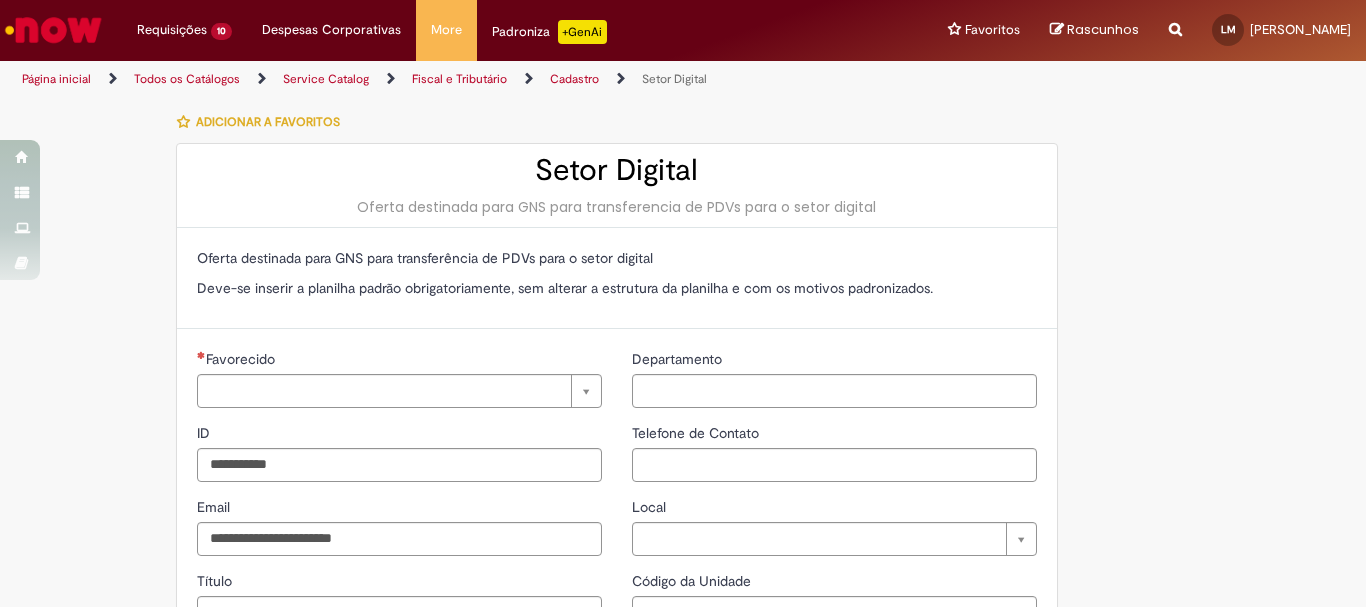 type on "**********" 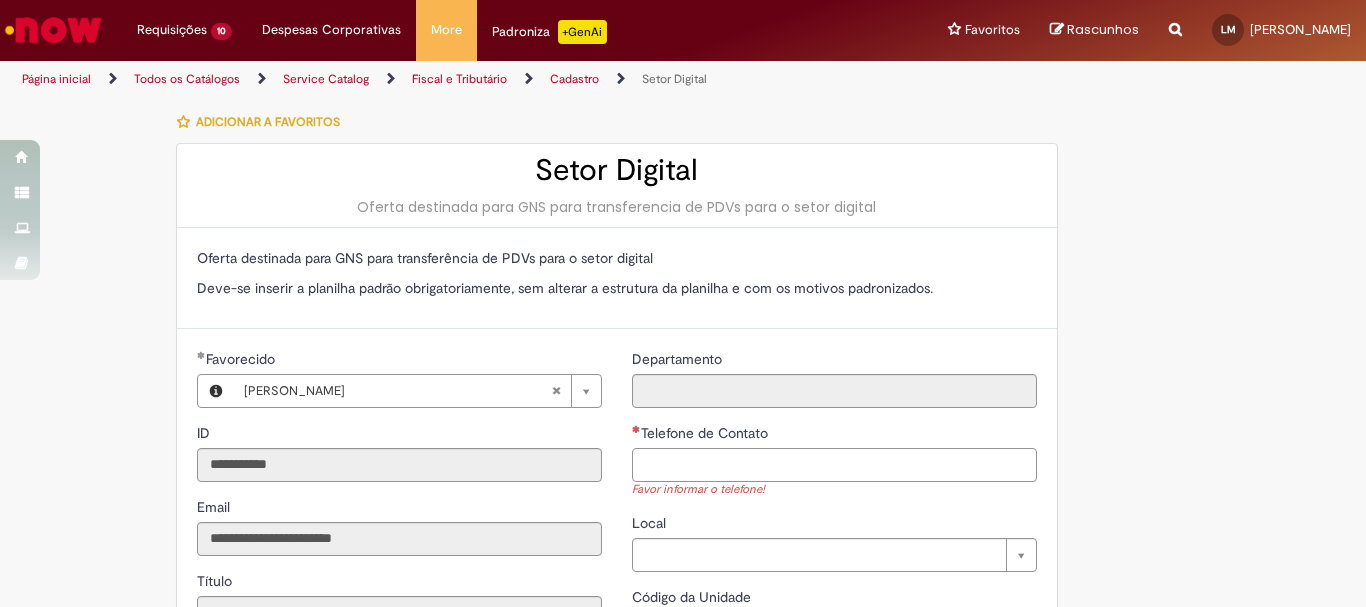 click on "Telefone de Contato" at bounding box center [834, 465] 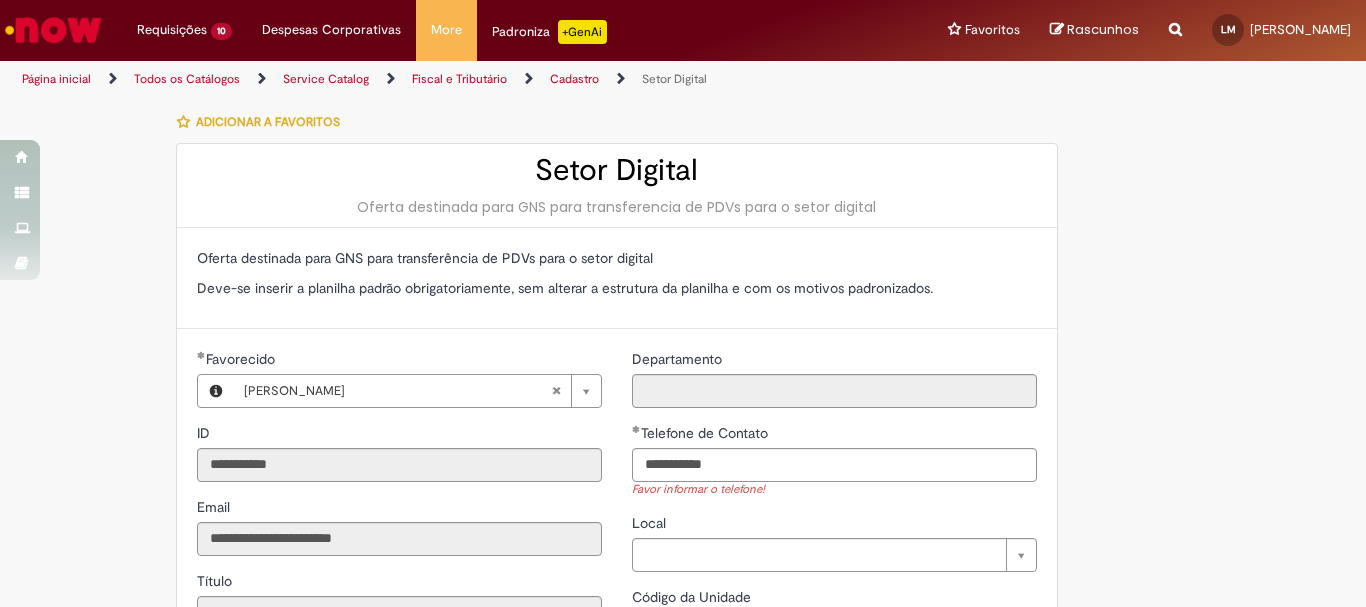 type on "**********" 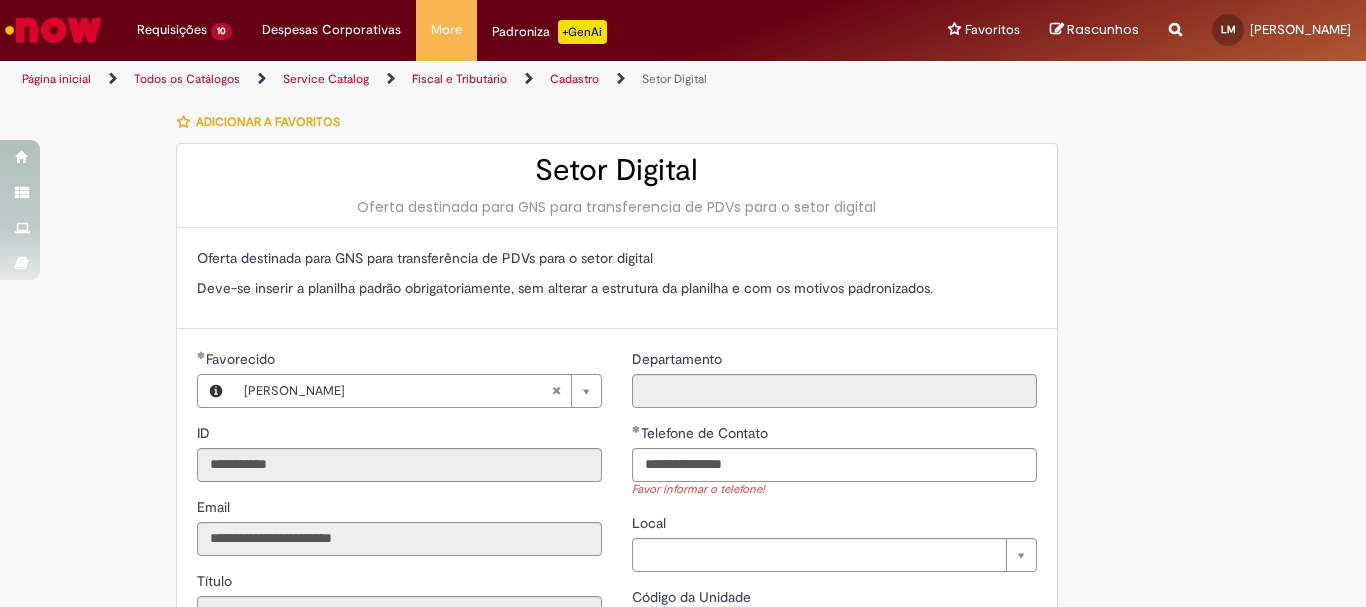 click on "**********" at bounding box center [617, 1053] 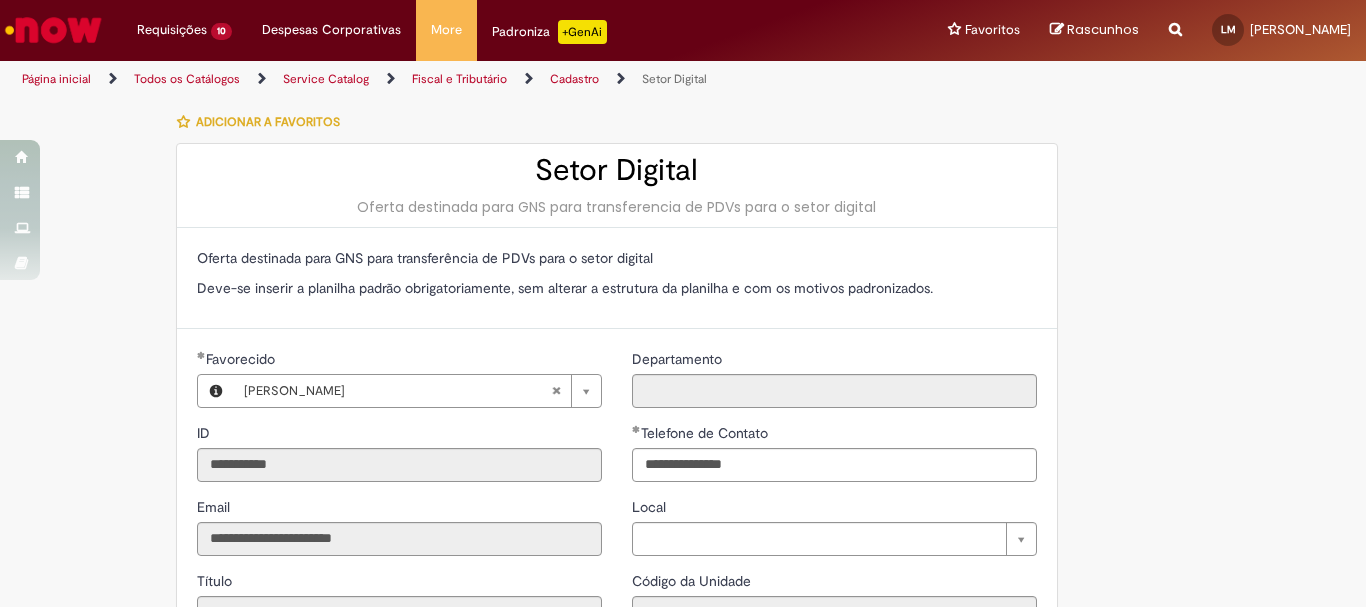 scroll, scrollTop: 500, scrollLeft: 0, axis: vertical 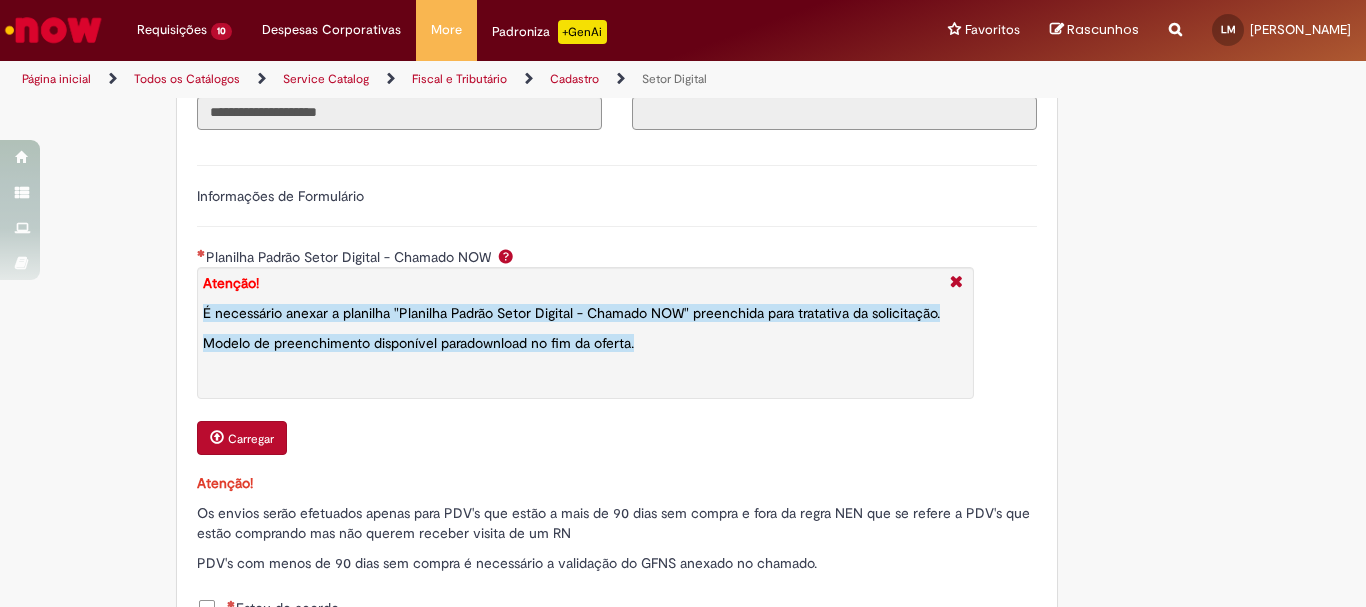 click on "Carregar" at bounding box center (251, 439) 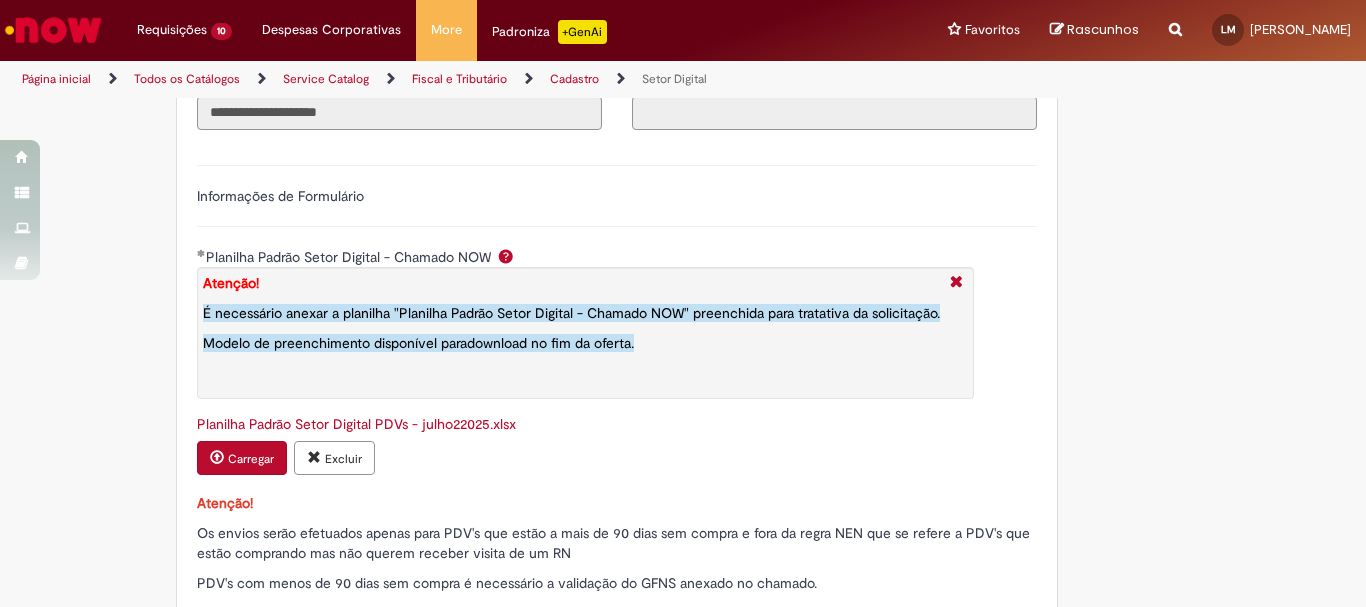 scroll, scrollTop: 900, scrollLeft: 0, axis: vertical 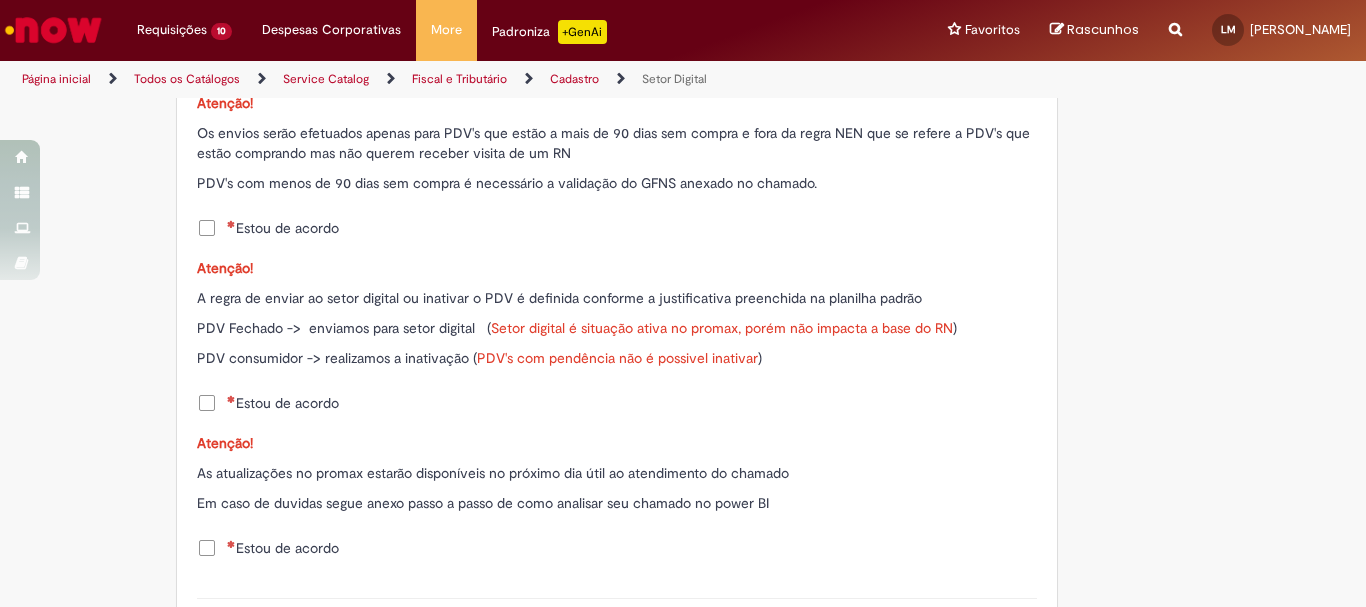 click on "Estou de acordo" at bounding box center (283, 228) 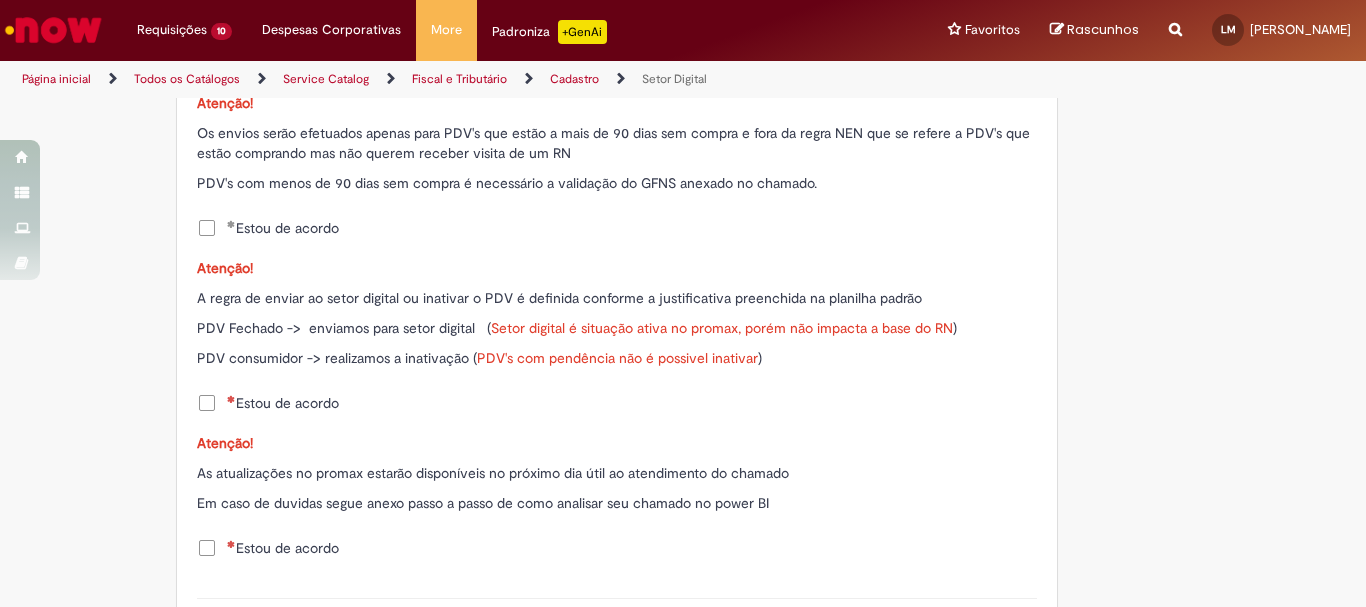 drag, startPoint x: 209, startPoint y: 394, endPoint x: 211, endPoint y: 413, distance: 19.104973 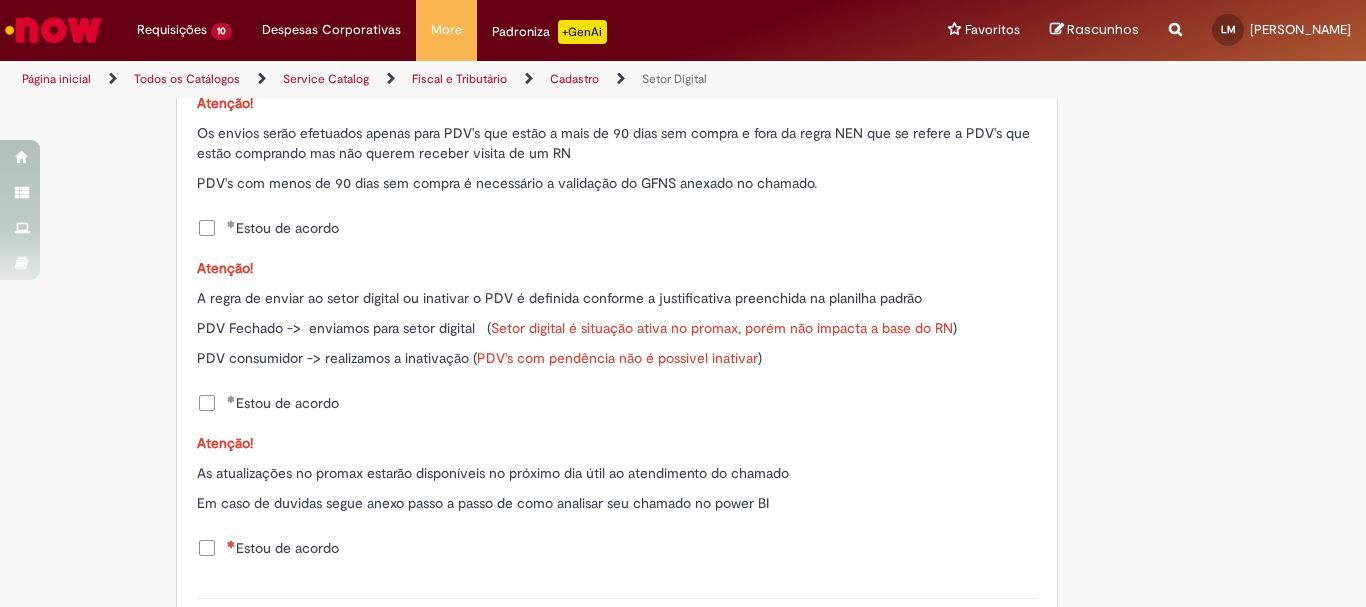 click on "Estou de acordo" at bounding box center (283, 548) 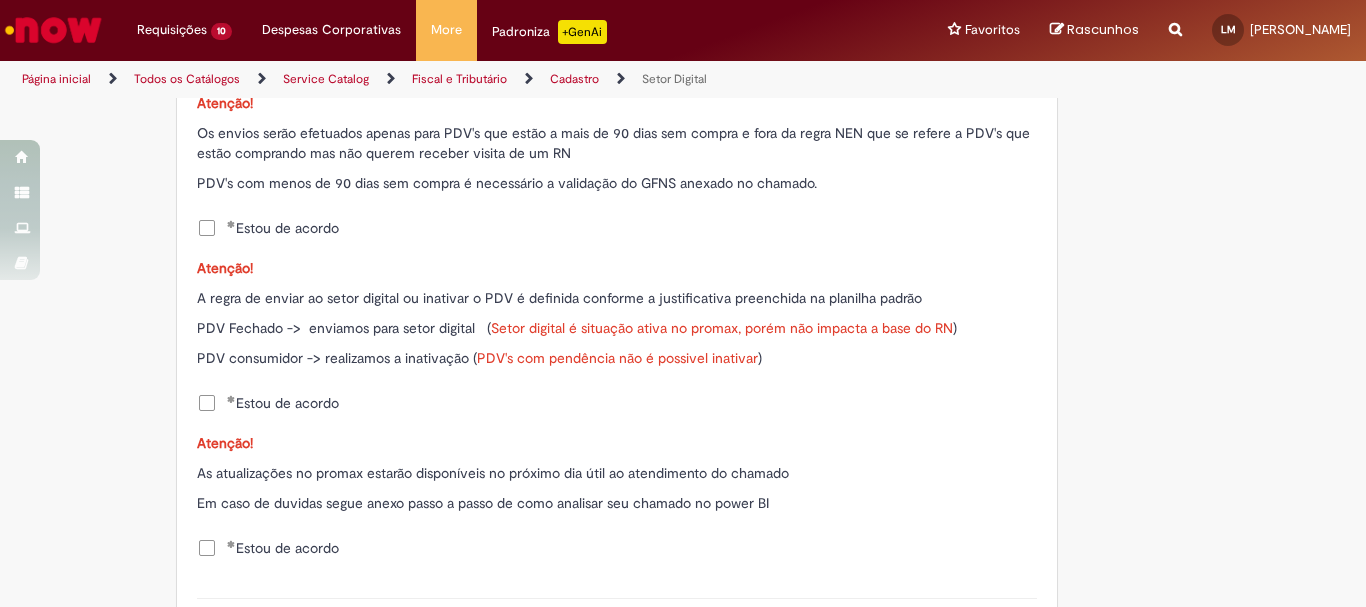 scroll, scrollTop: 1200, scrollLeft: 0, axis: vertical 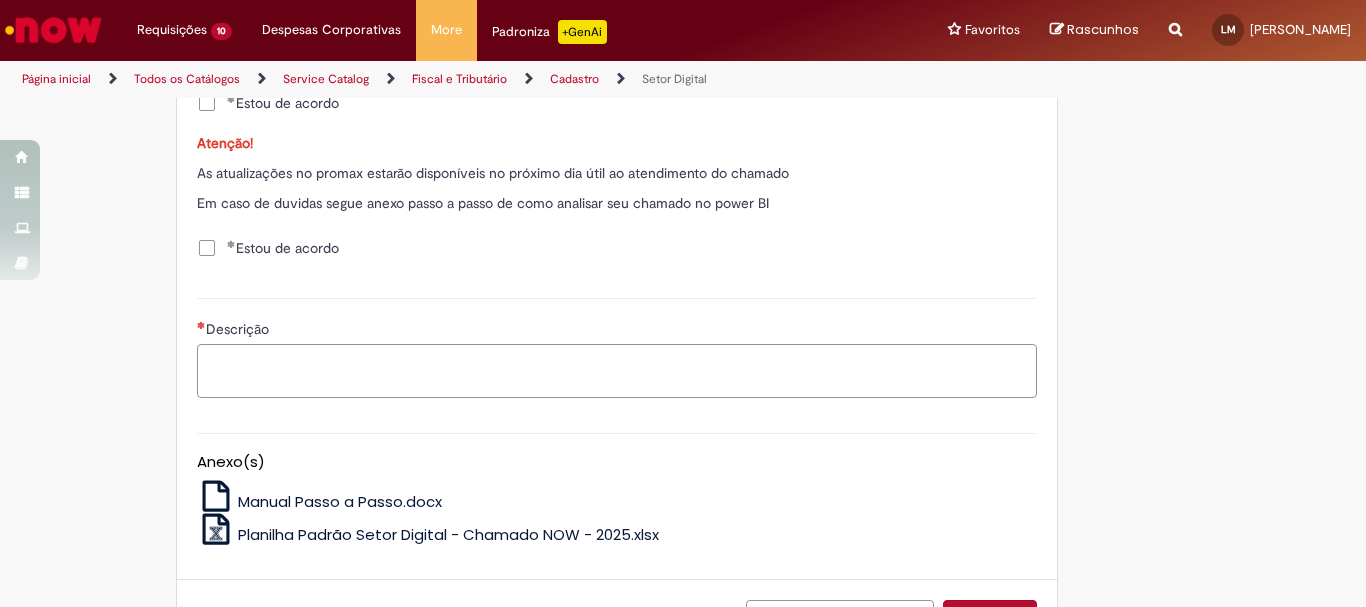 click on "Descrição" at bounding box center (617, 371) 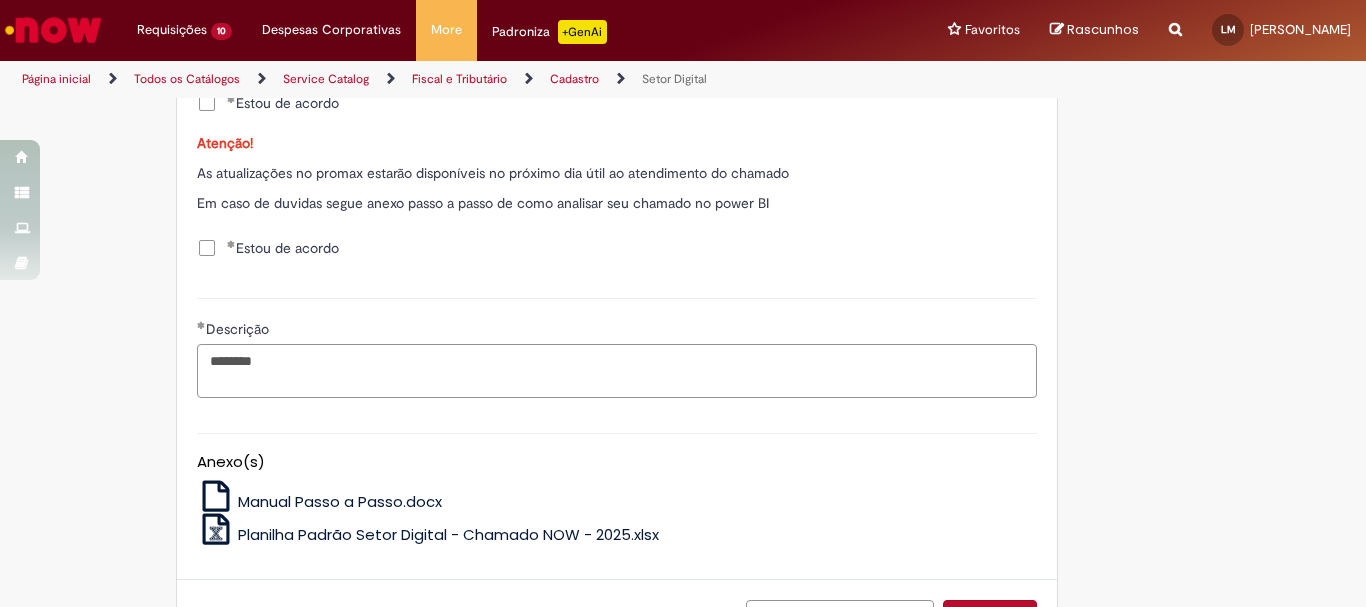 scroll, scrollTop: 1358, scrollLeft: 0, axis: vertical 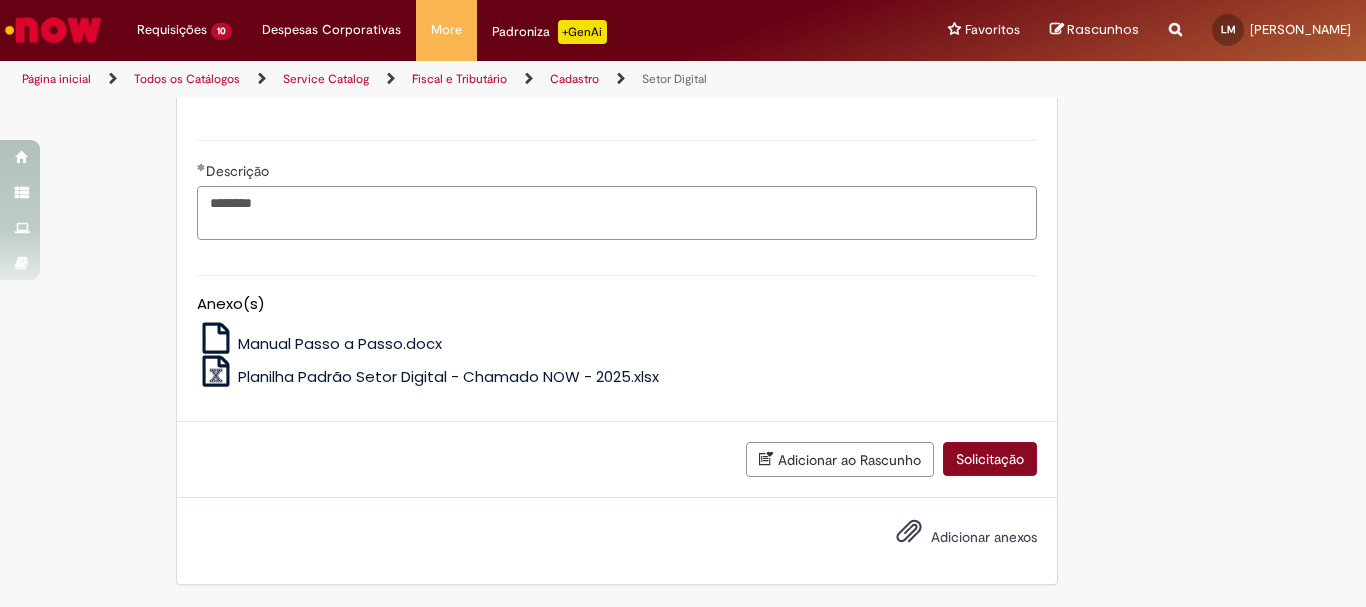 type on "********" 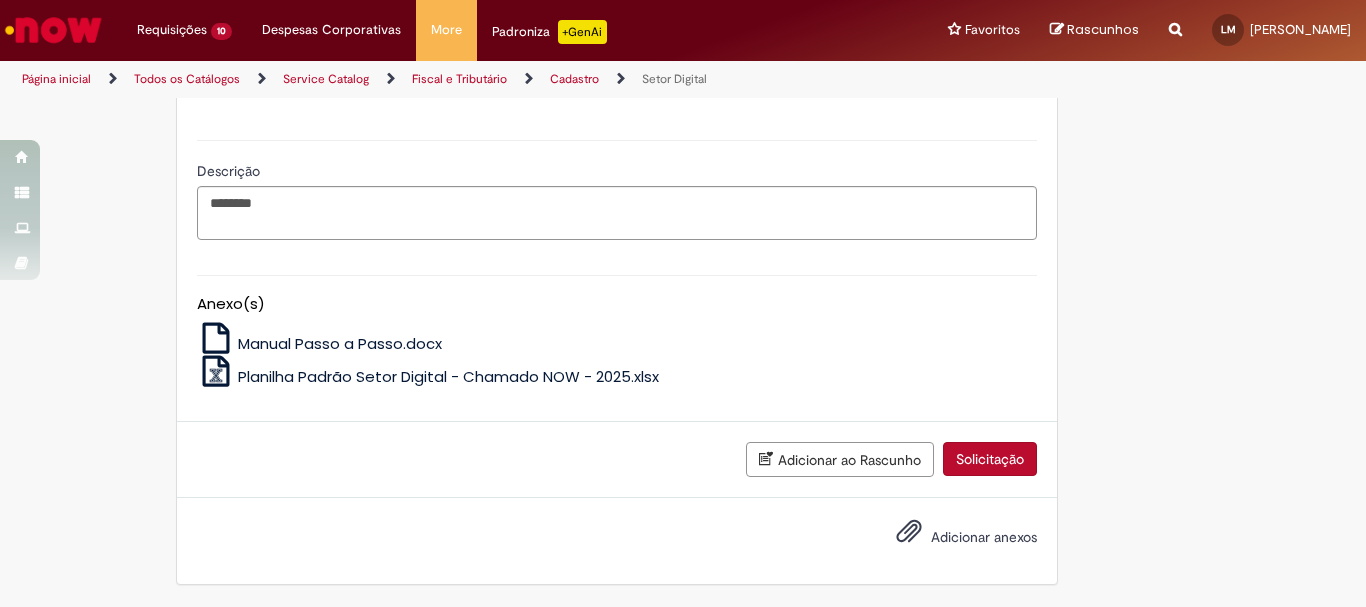 click on "Solicitação" at bounding box center (990, 459) 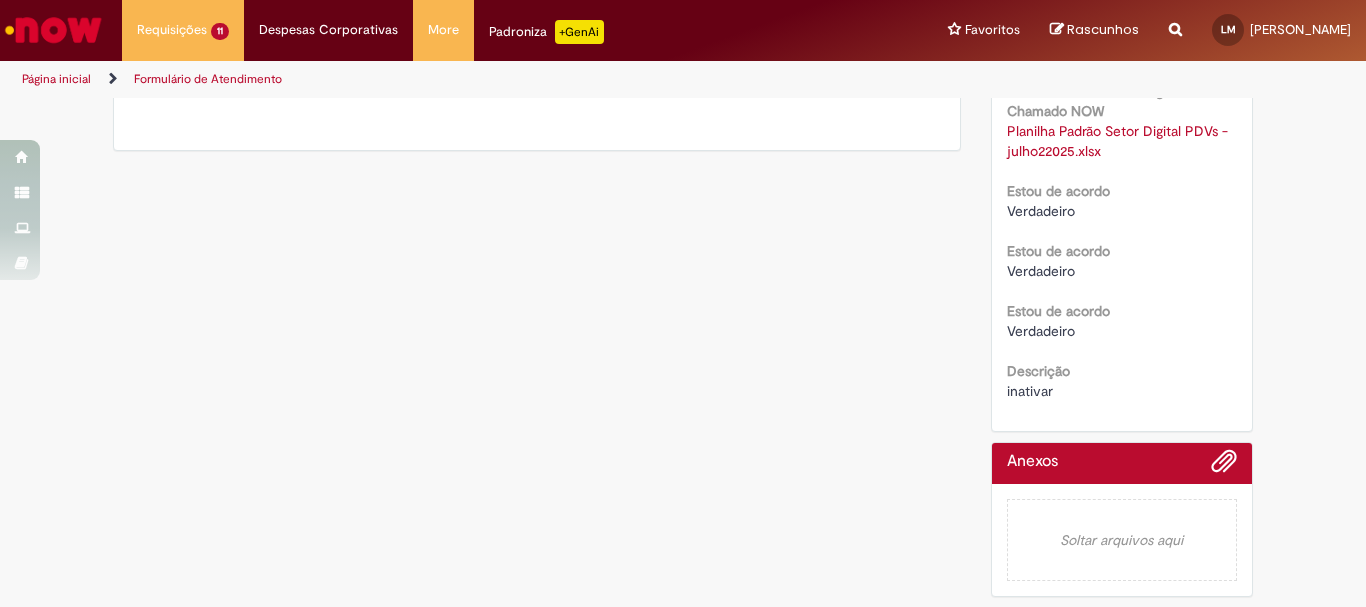 scroll, scrollTop: 0, scrollLeft: 0, axis: both 